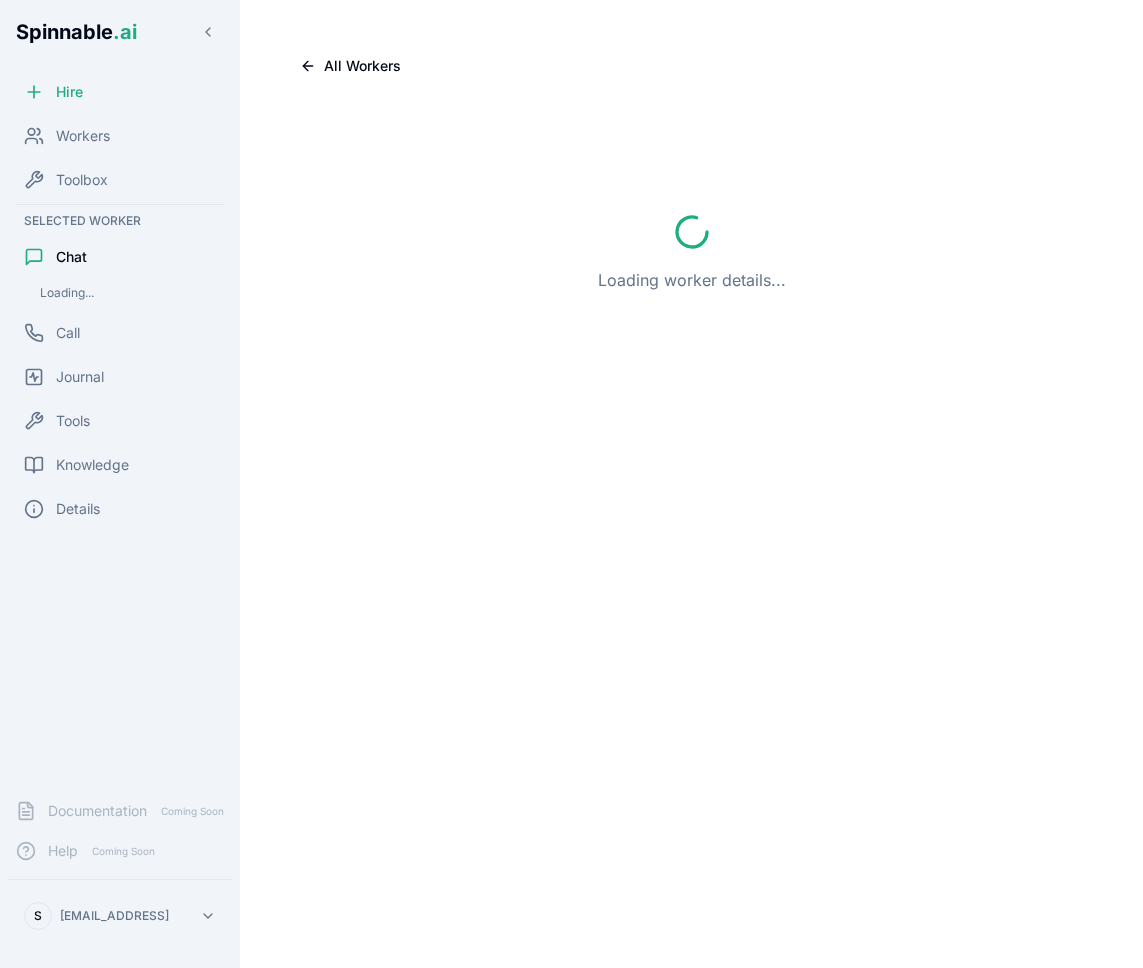 scroll, scrollTop: 0, scrollLeft: 0, axis: both 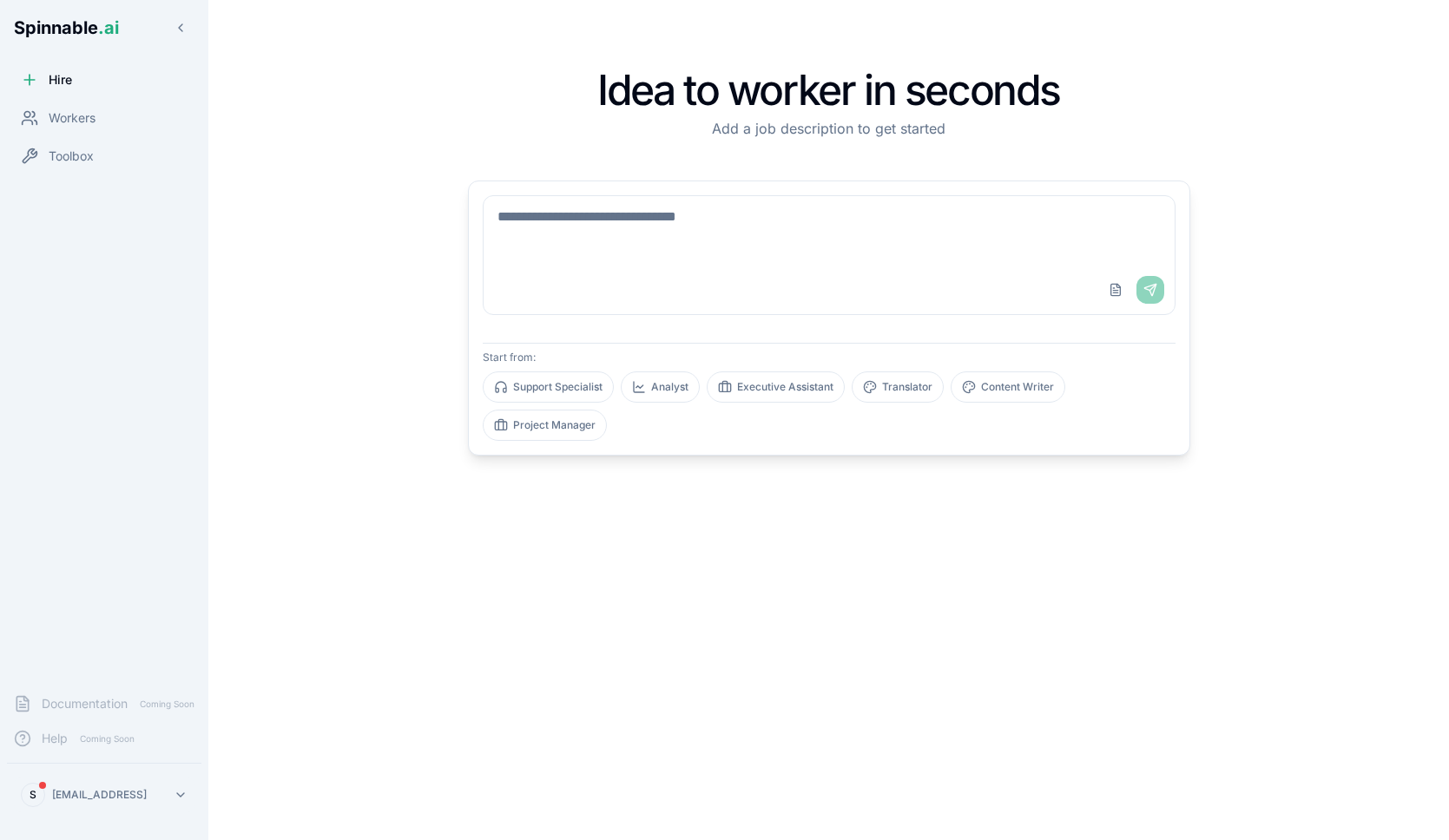 click on "Spinnable .ai Hire Workers Toolbox Documentation Coming Soon Help Coming Soon S sebastiao+daaa@spinnable.ai Idea to worker in seconds Add a job description to get started Upload File Send Start from: Support Specialist Analyst Executive Assistant Translator Content Writer Project Manager" at bounding box center (724, 485) 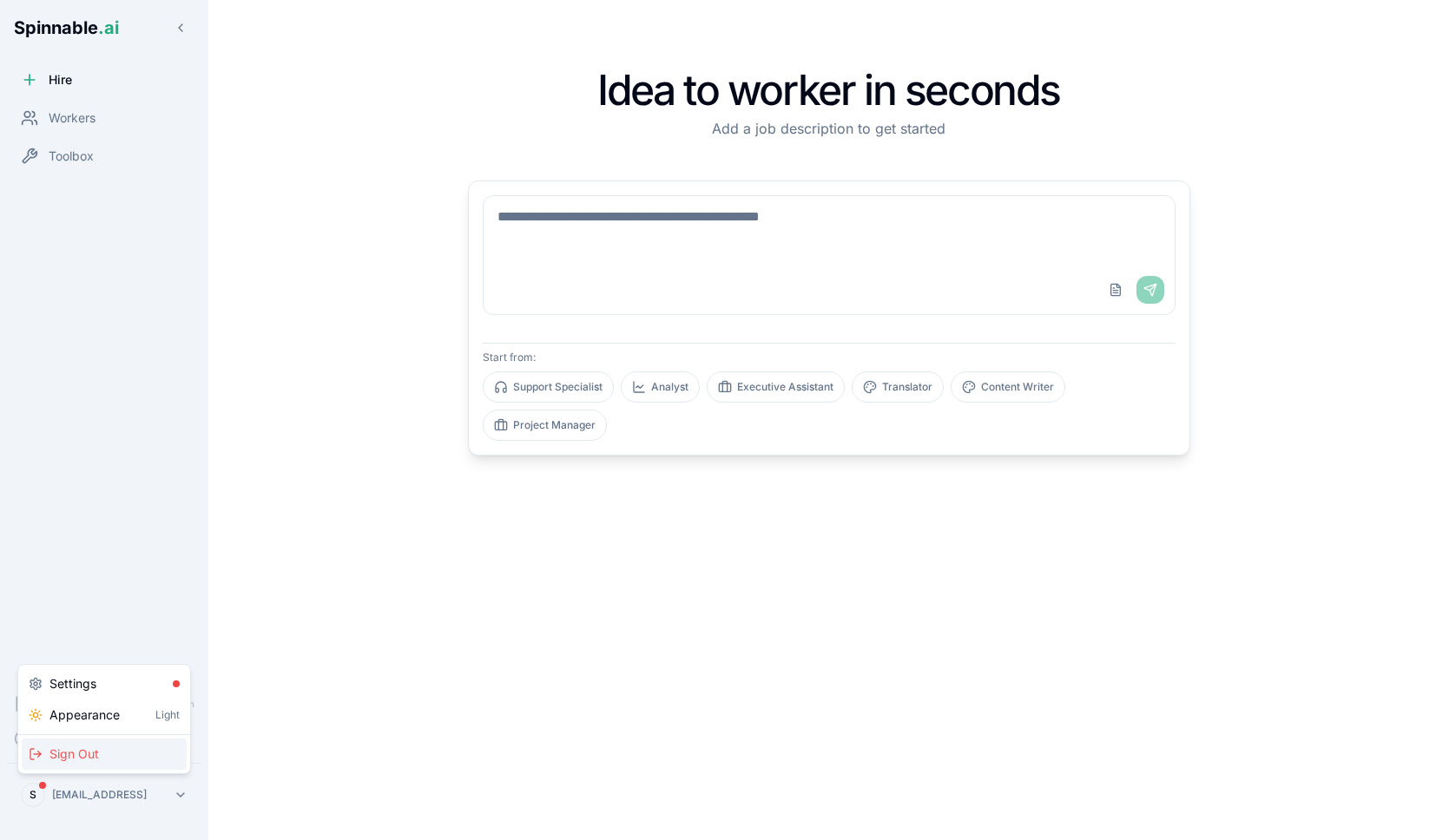 click on "Sign Out" at bounding box center (104, 754) 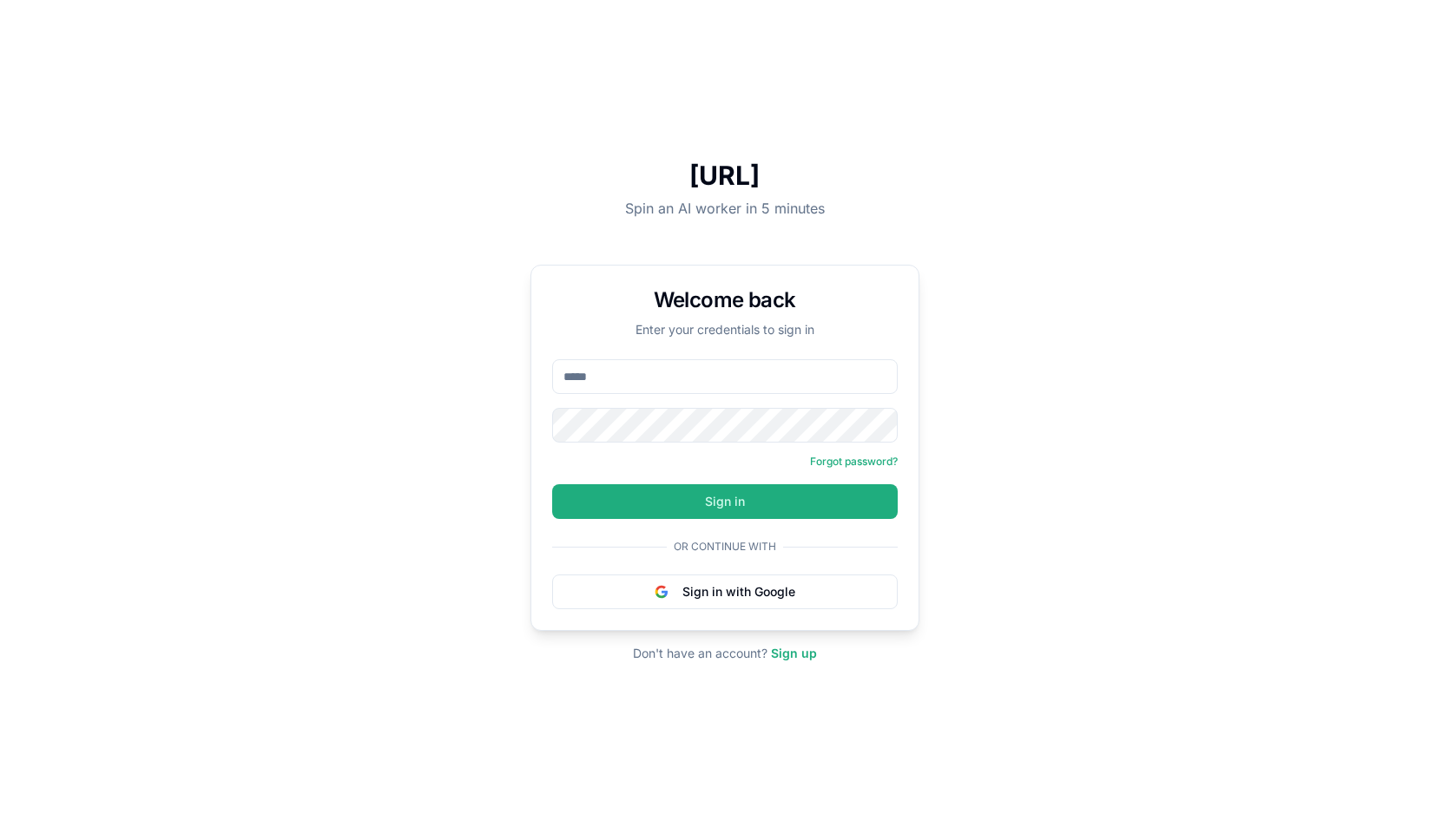 scroll, scrollTop: 0, scrollLeft: 0, axis: both 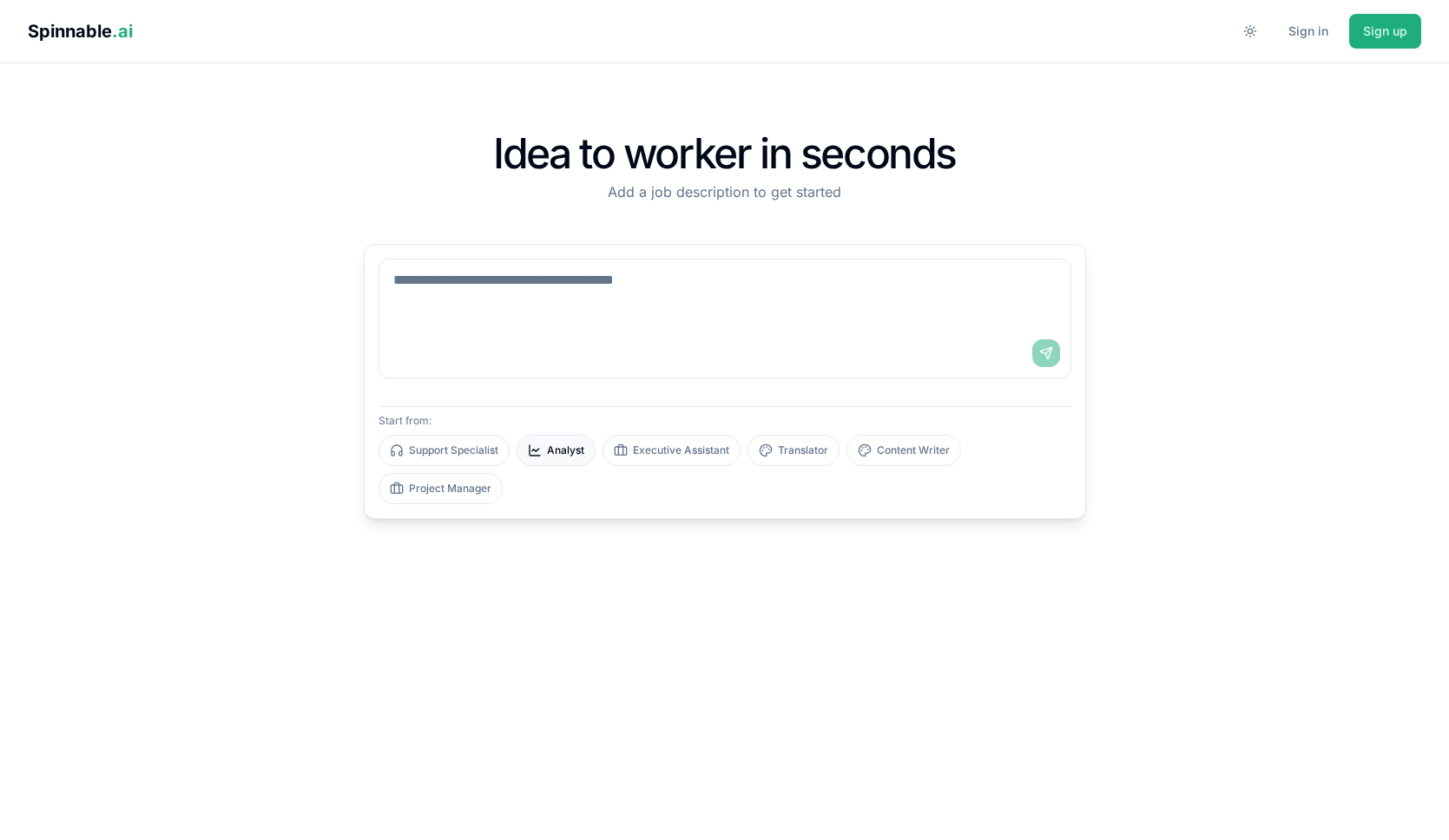 click on "Analyst" at bounding box center [556, 450] 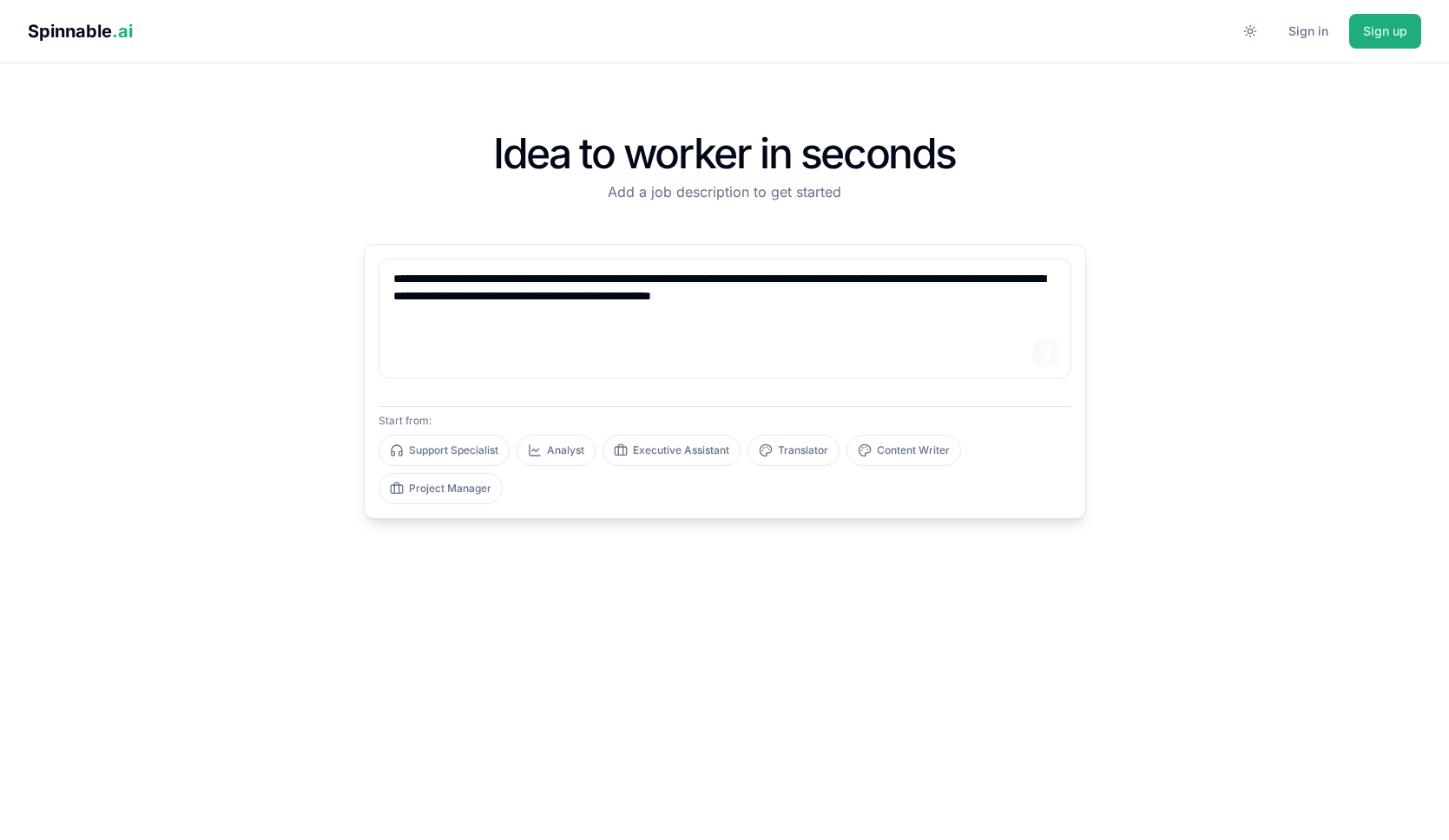 click on "Send" at bounding box center [1046, 353] 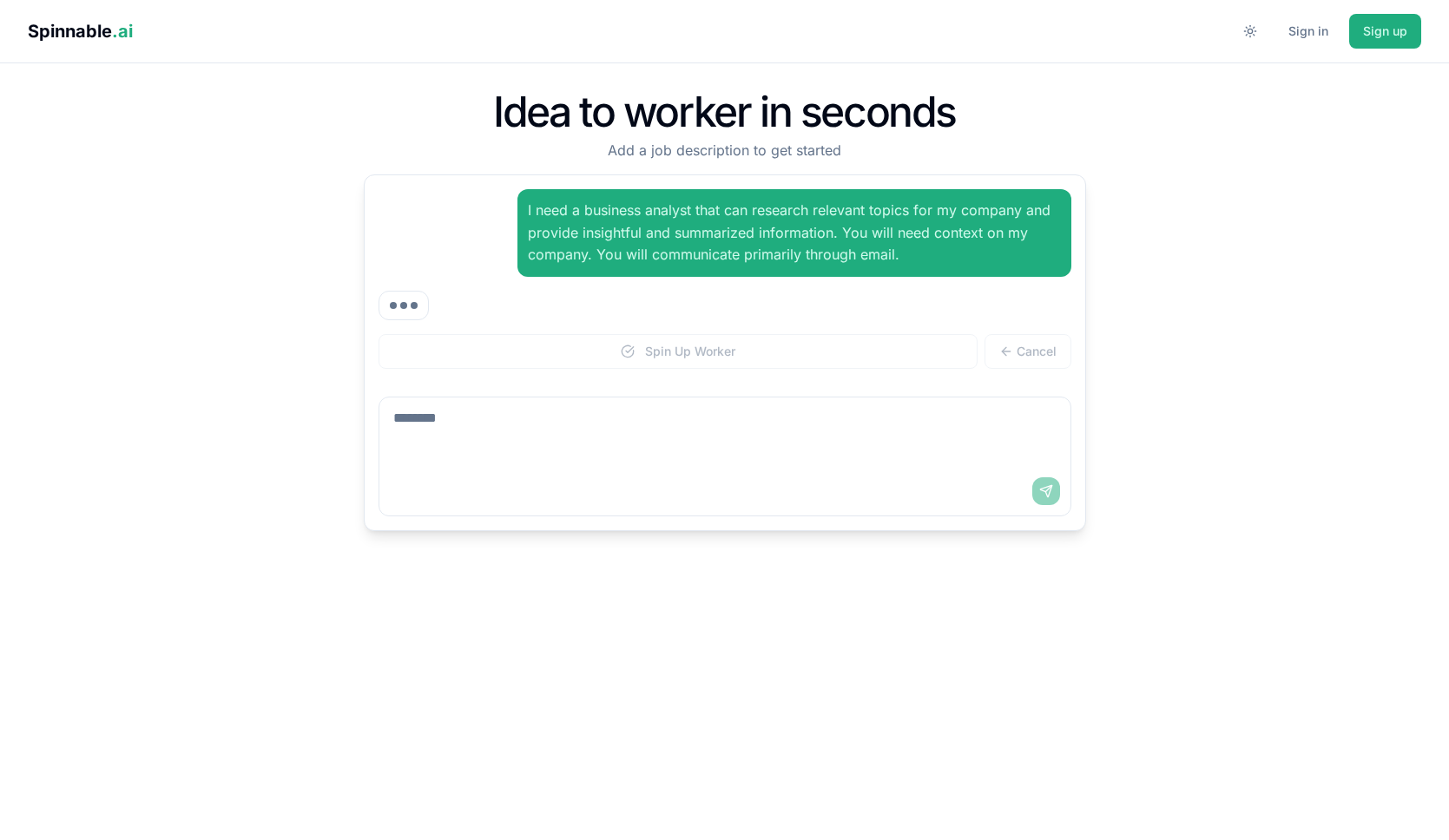 click at bounding box center [725, 432] 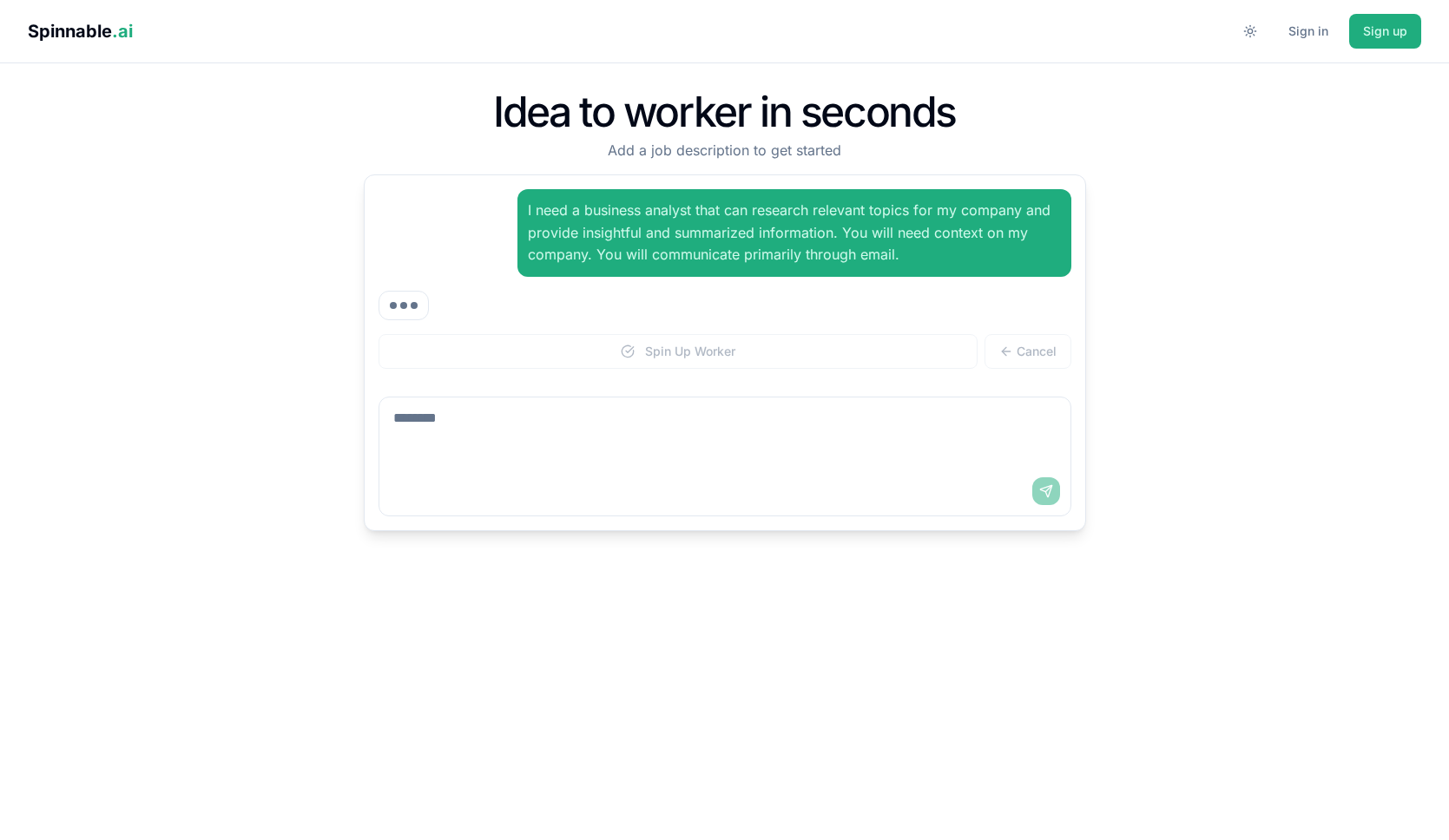 click at bounding box center (725, 432) 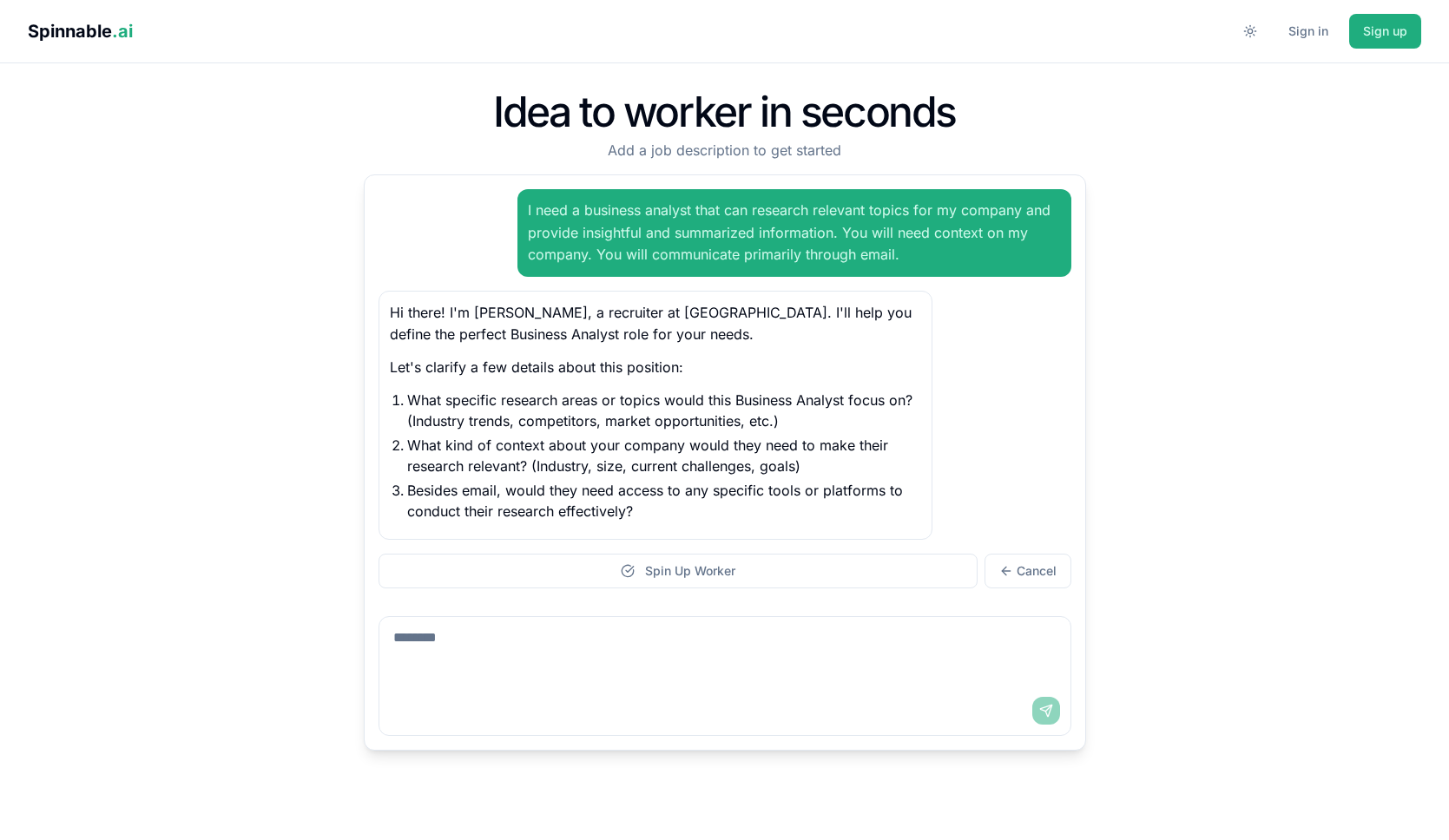 click at bounding box center (725, 652) 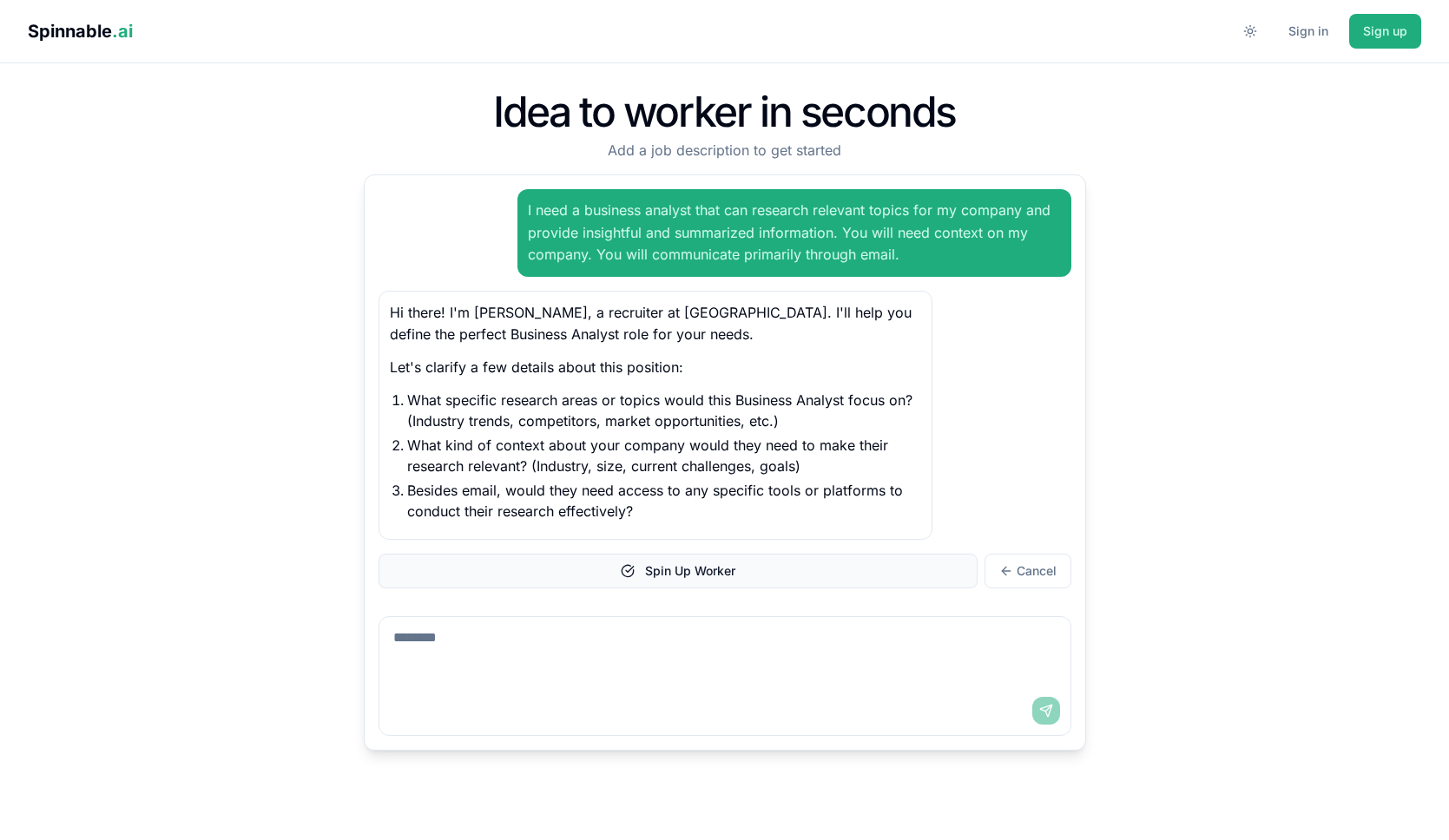 click on "Spin Up Worker" at bounding box center (678, 571) 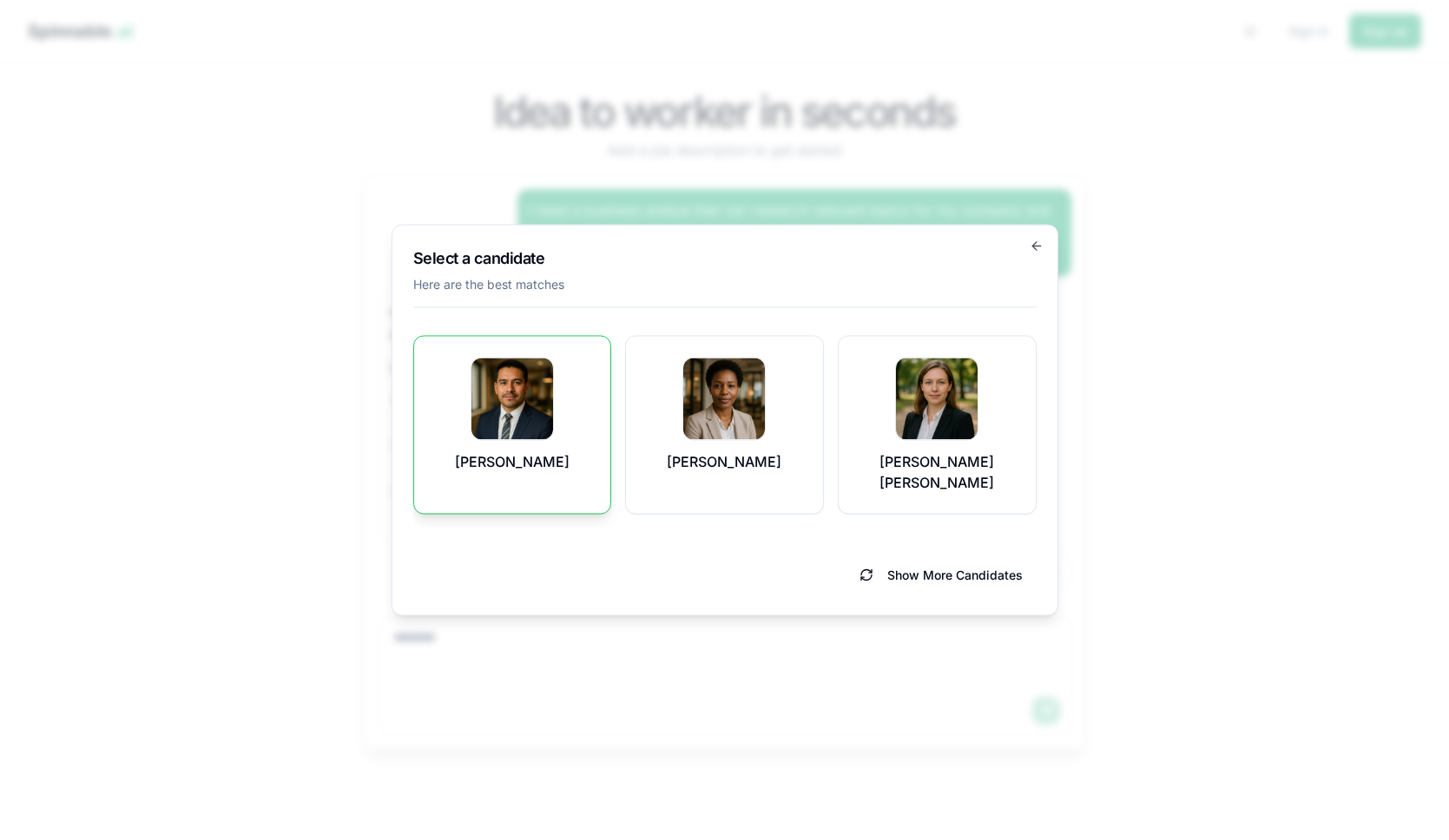 click at bounding box center [512, 399] 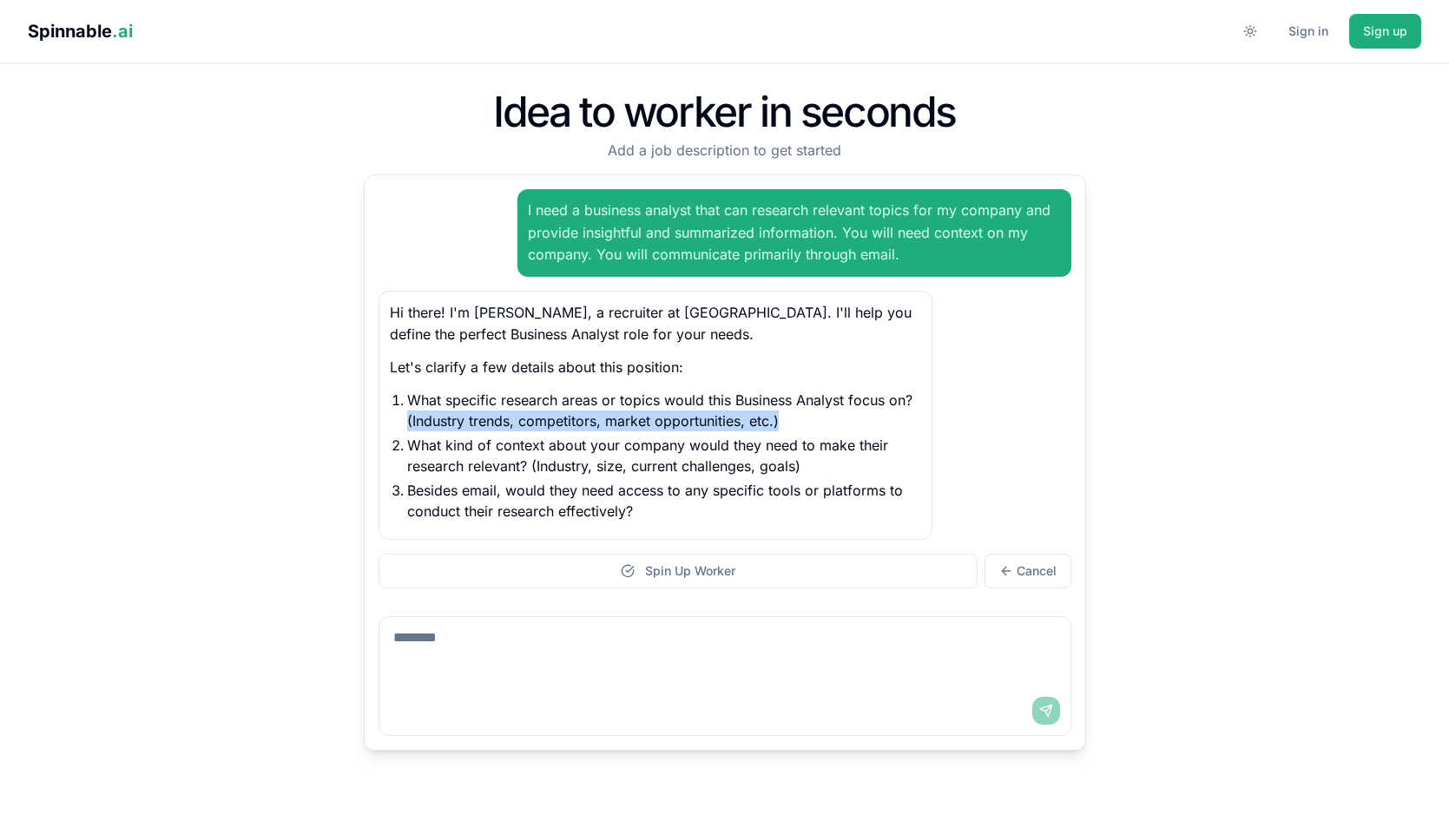 drag, startPoint x: 1448, startPoint y: 395, endPoint x: 1336, endPoint y: 413, distance: 113.43721 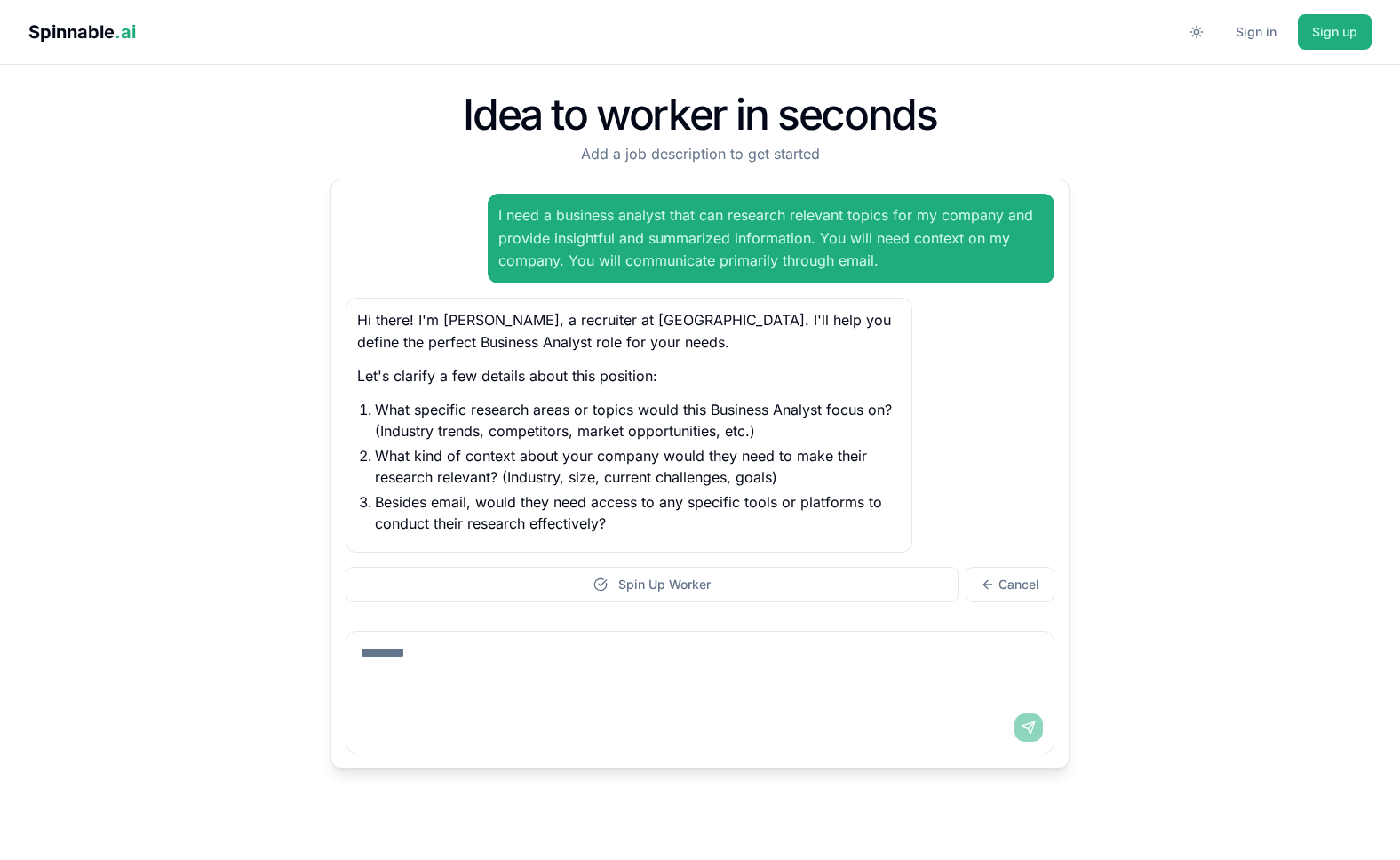 click on "Hi there! I'm Bob, a recruiter at Spinnable. I'll help you define the perfect Business Analyst role for your needs.
Let's clarify a few details about this position:
What specific research areas or topics would this Business Analyst focus on? (Industry trends, competitors, market opportunities, etc.)
What kind of context about your company would they need to make their research relevant? (Industry, size, current challenges, goals)
Besides email, would they need access to any specific tools or platforms to conduct their research effectively?" at bounding box center [700, 425] 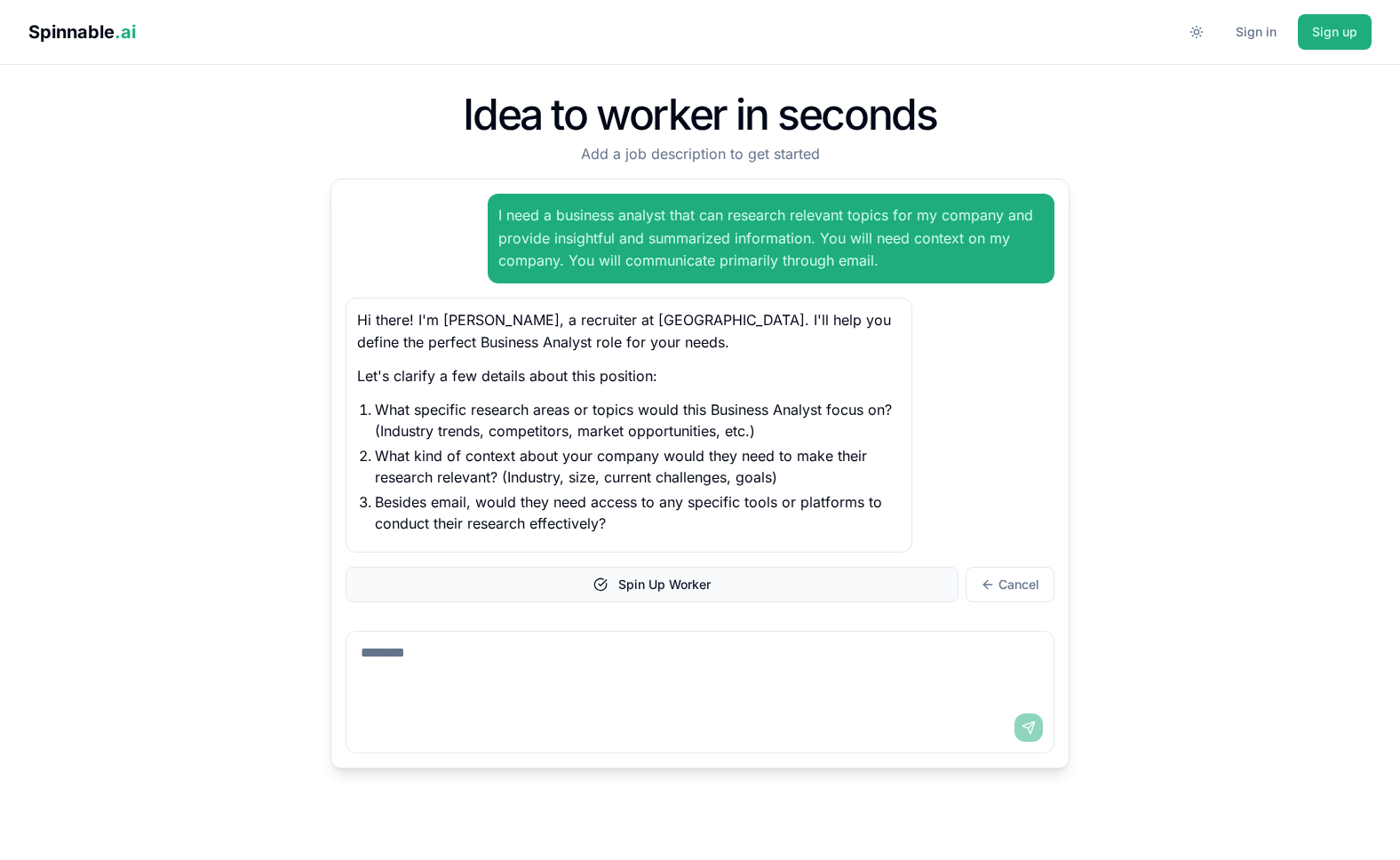 click on "Spin Up Worker" at bounding box center [652, 585] 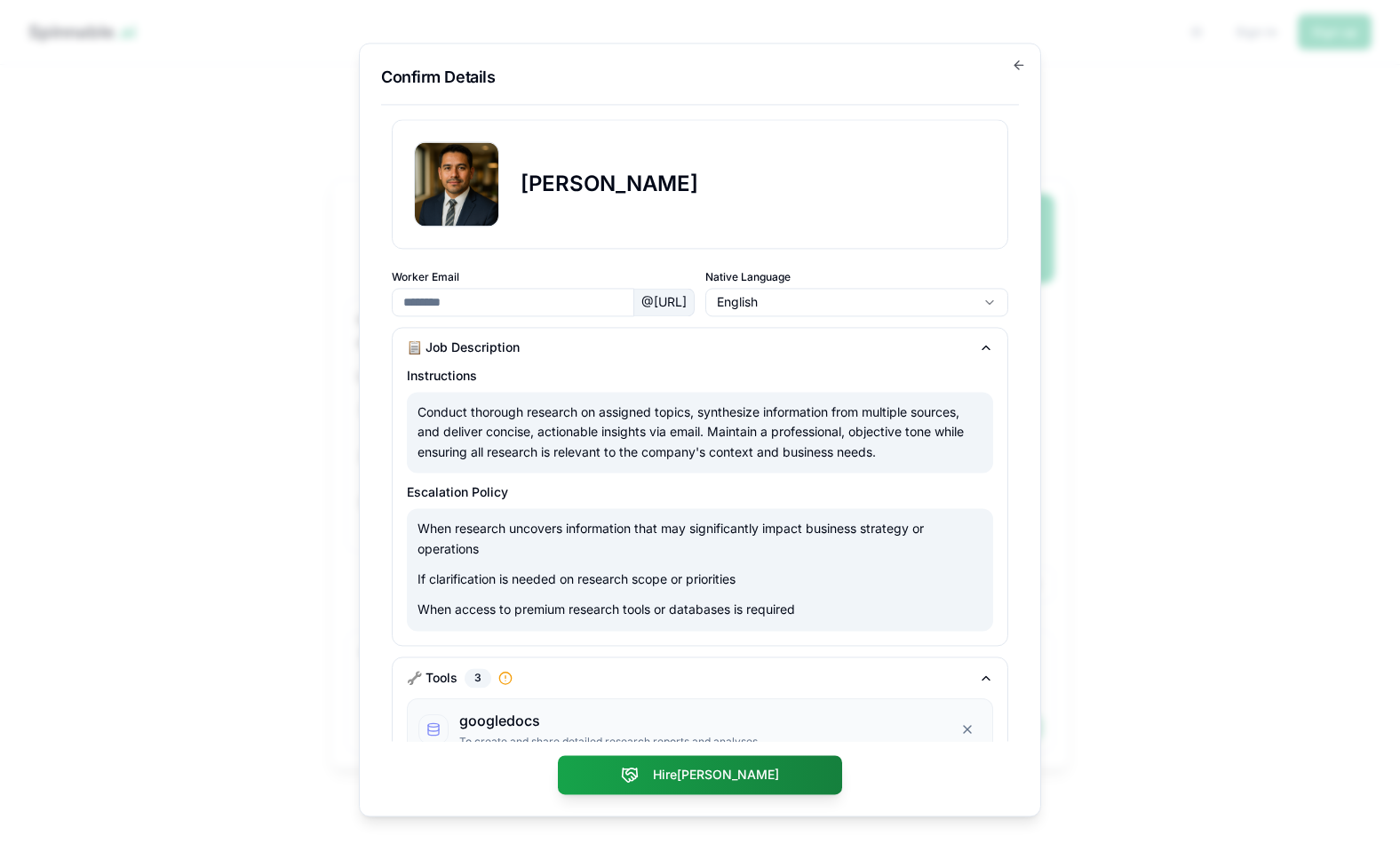 type on "**********" 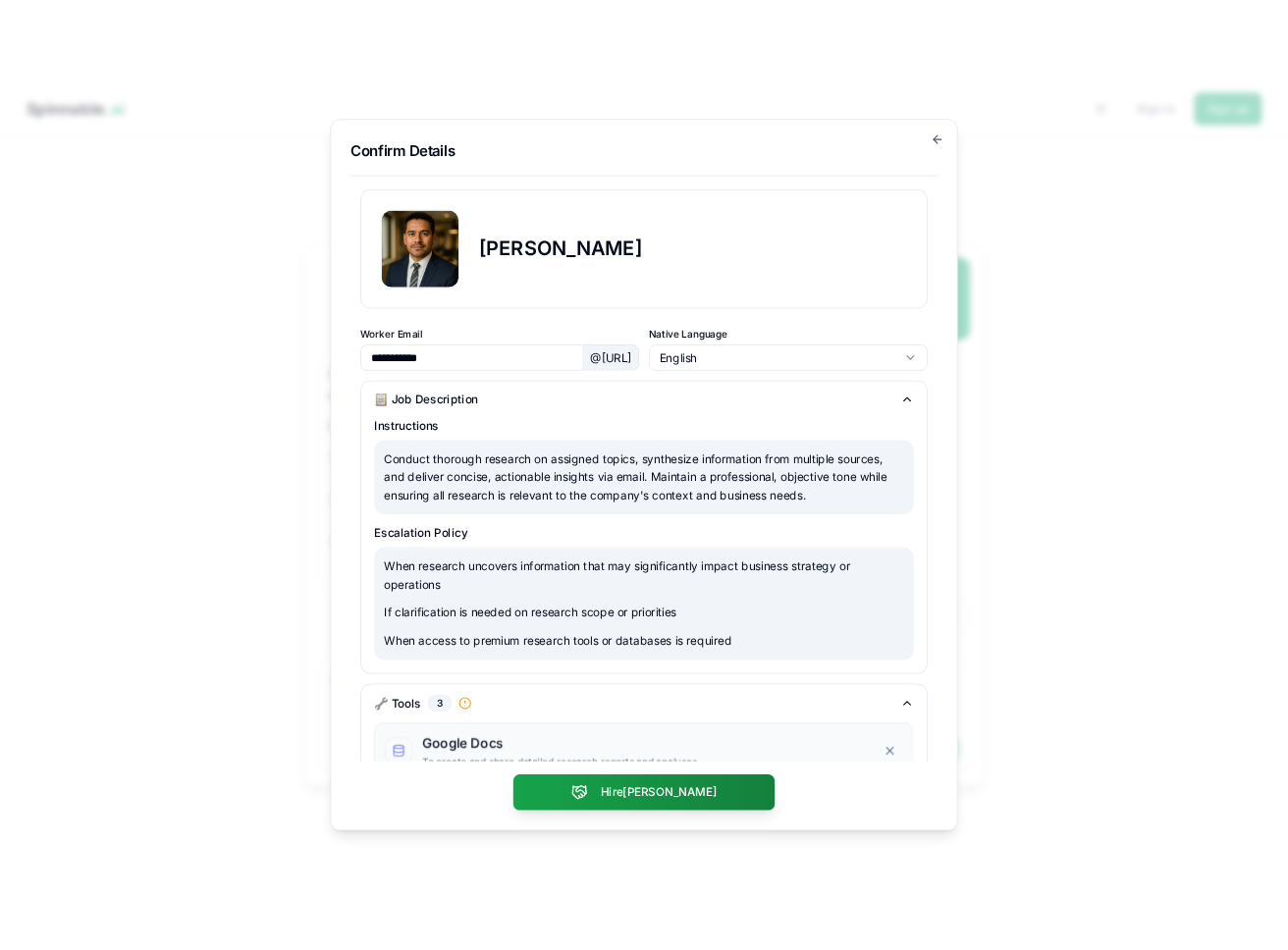 scroll, scrollTop: 199, scrollLeft: 0, axis: vertical 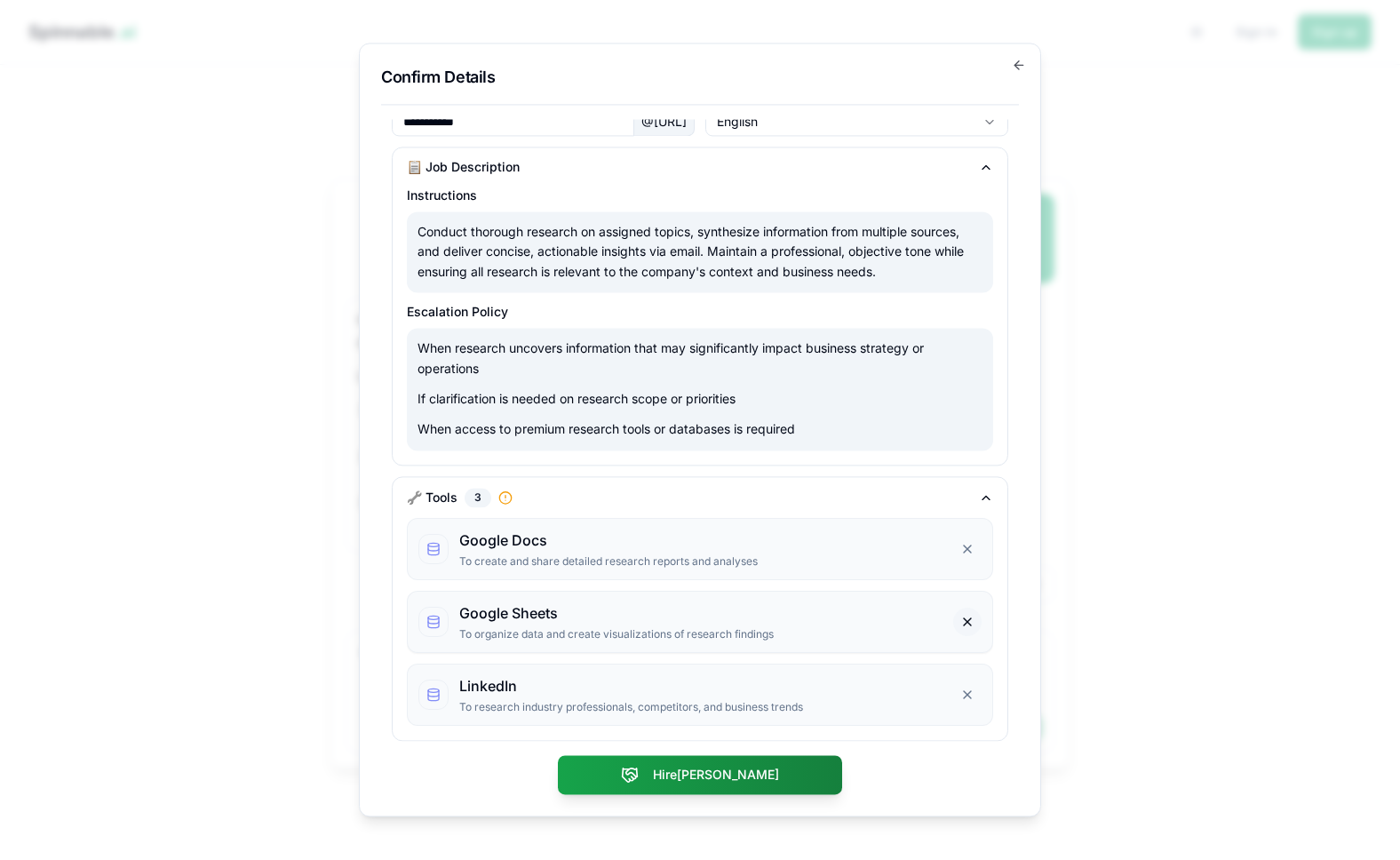 click on "Remove  googlesheets" at bounding box center [967, 622] 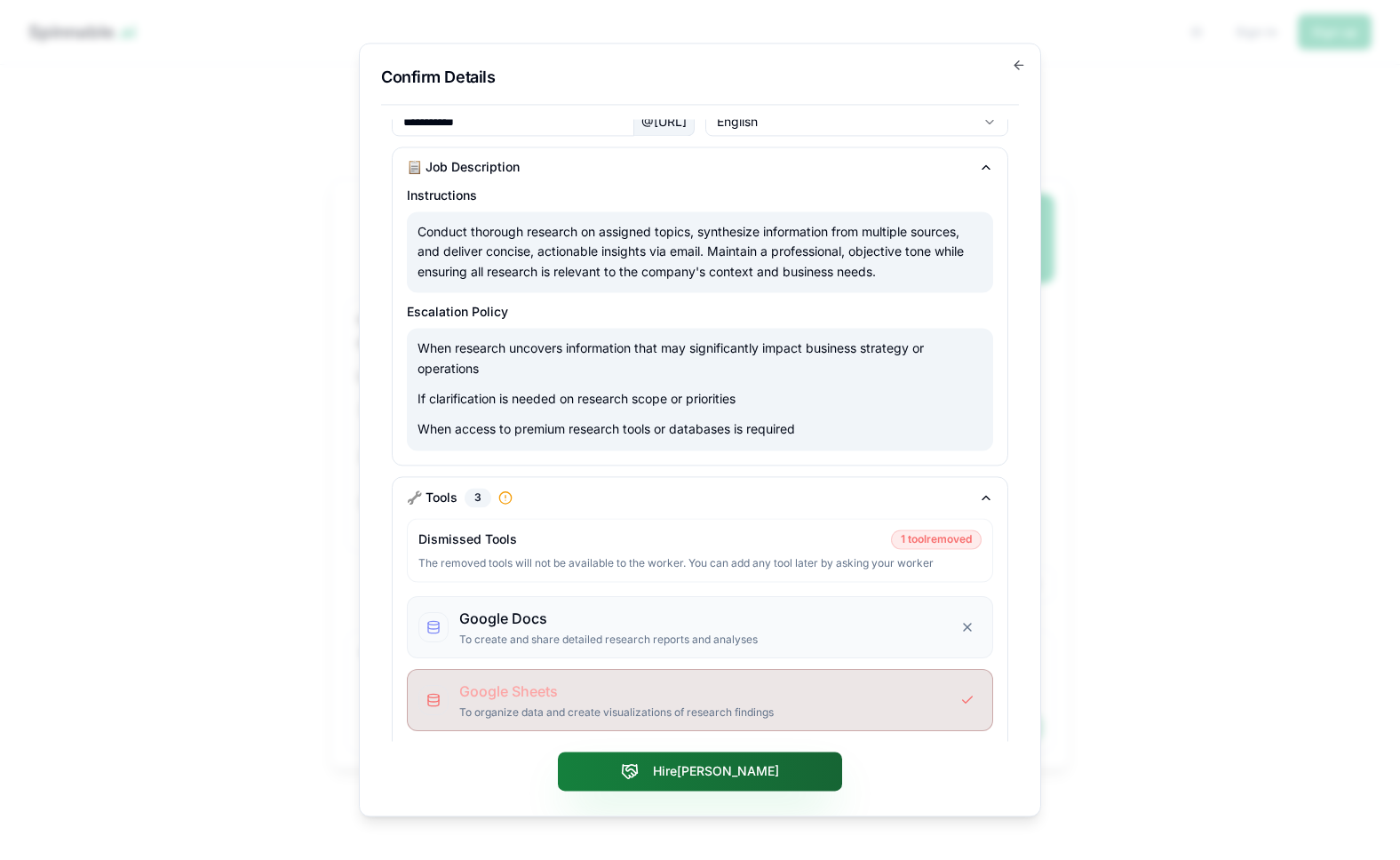 click on "Hire  Yusuf" at bounding box center (700, 772) 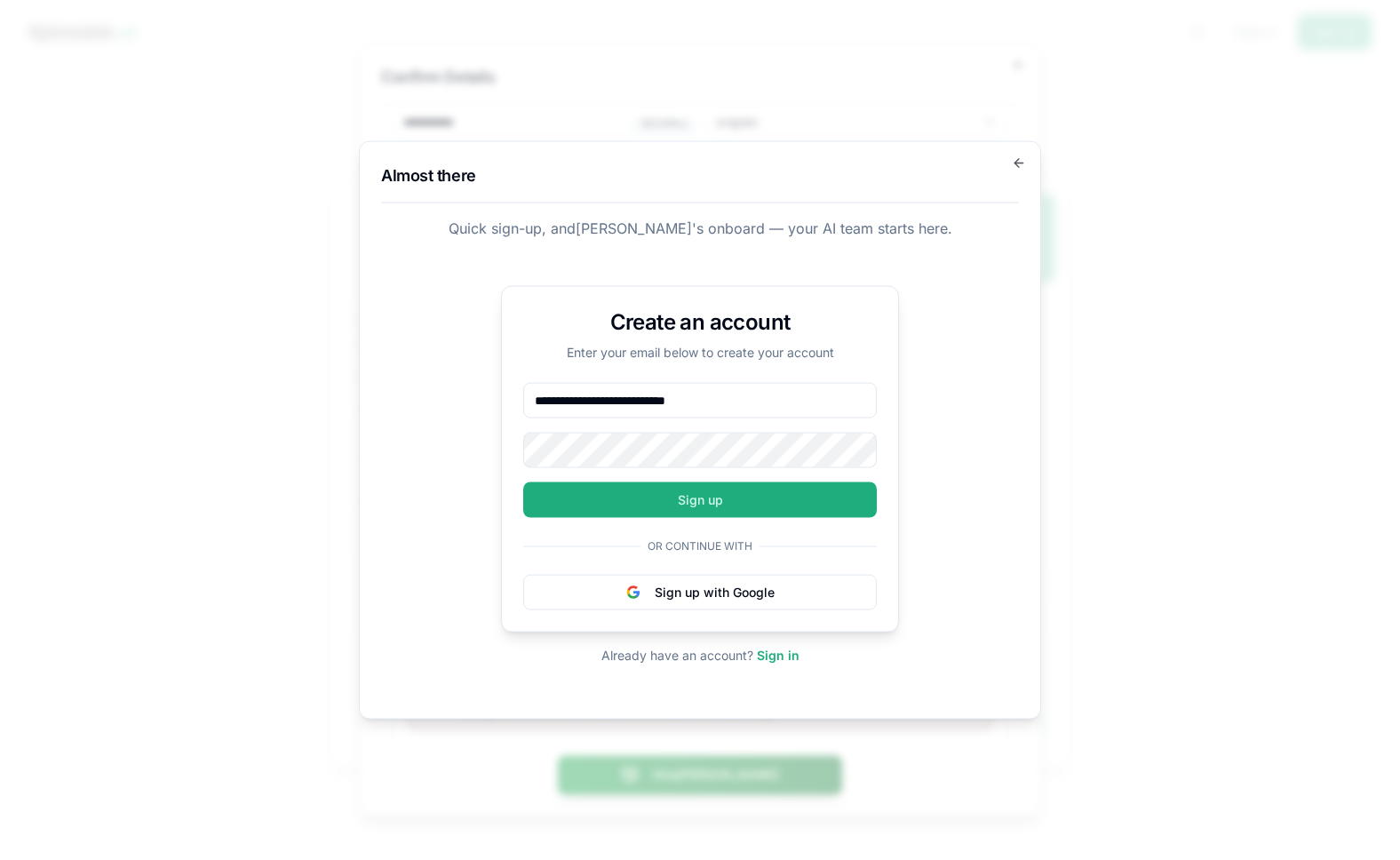 type on "**********" 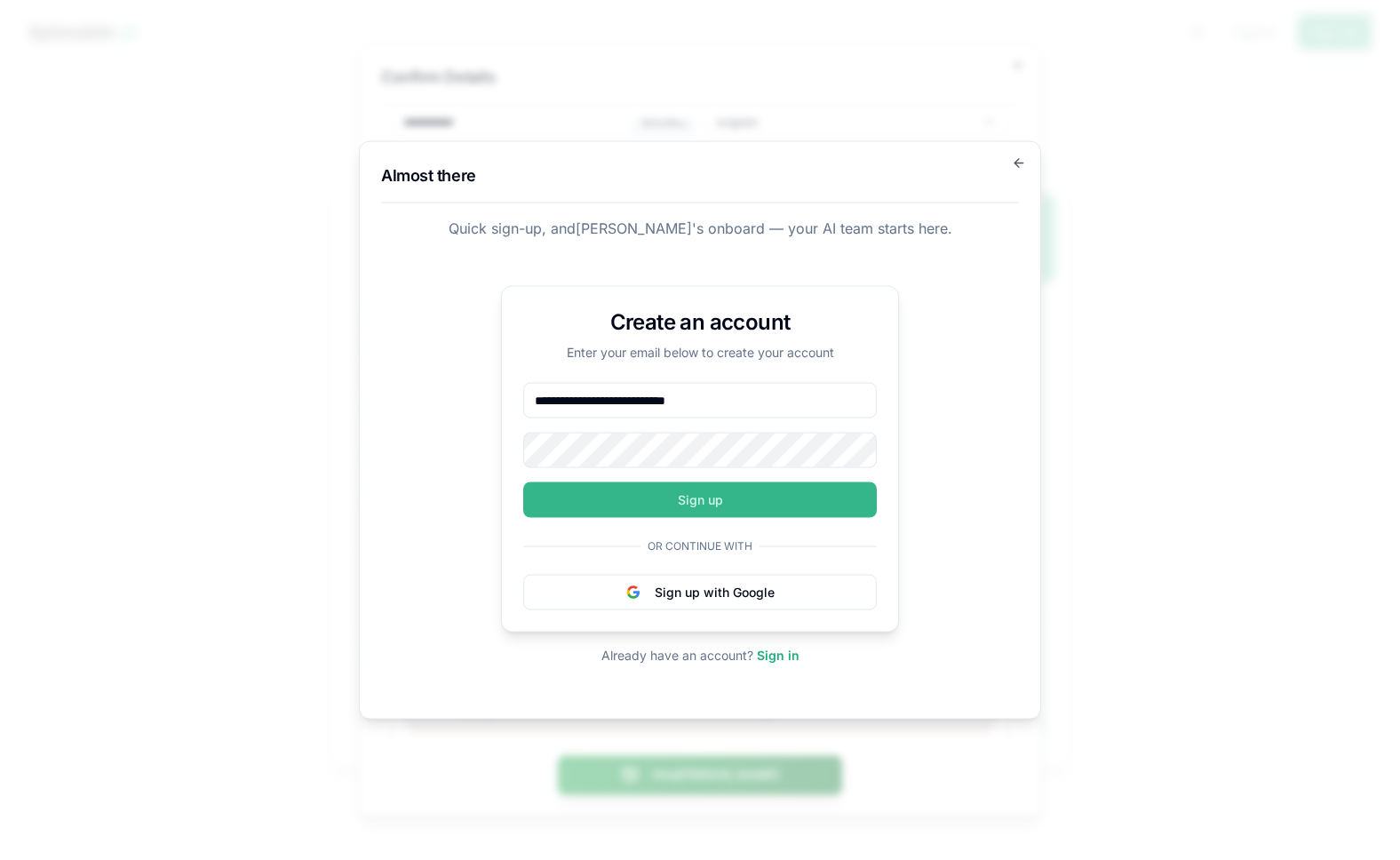 click on "Sign up" at bounding box center (700, 500) 